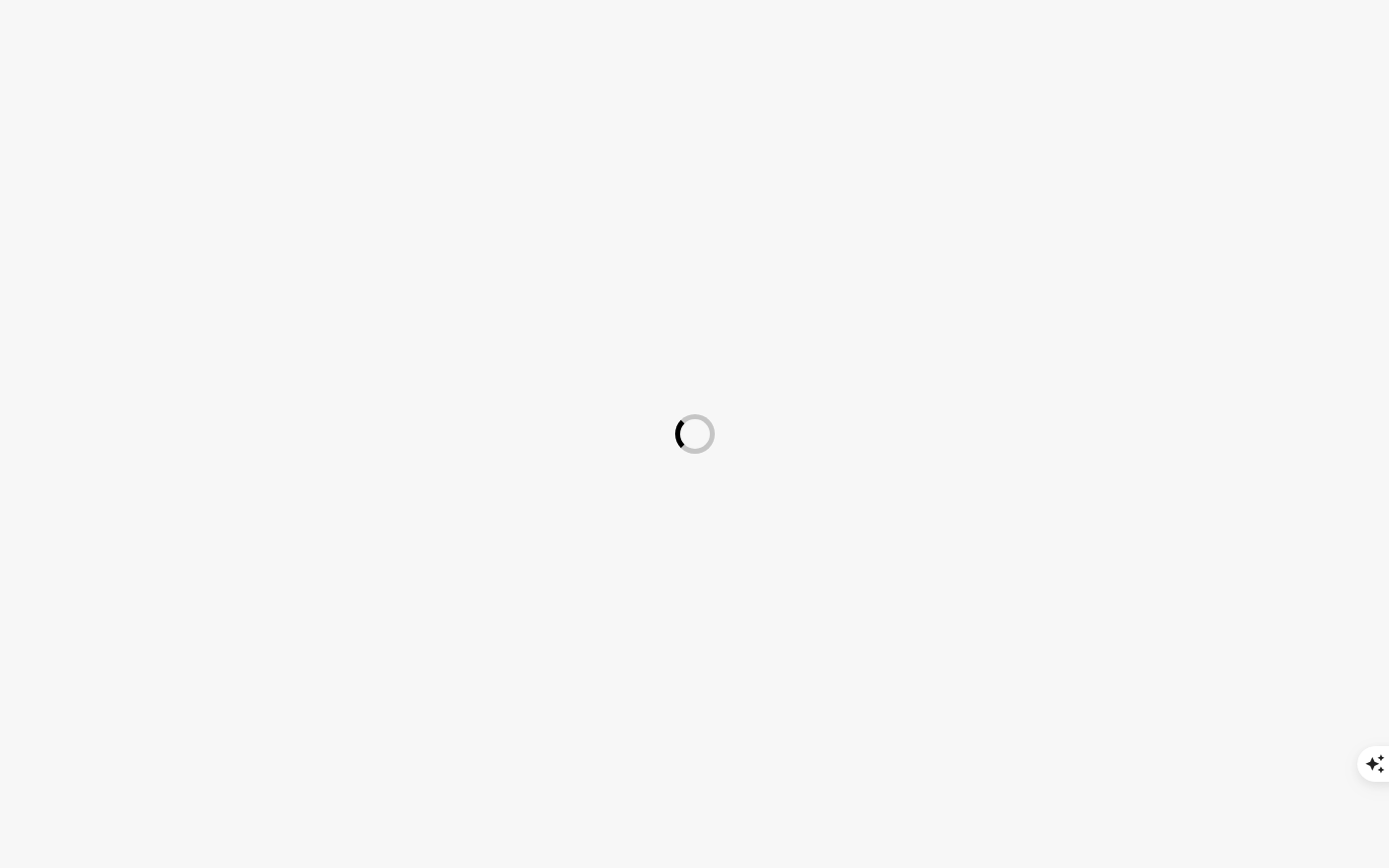 scroll, scrollTop: 0, scrollLeft: 0, axis: both 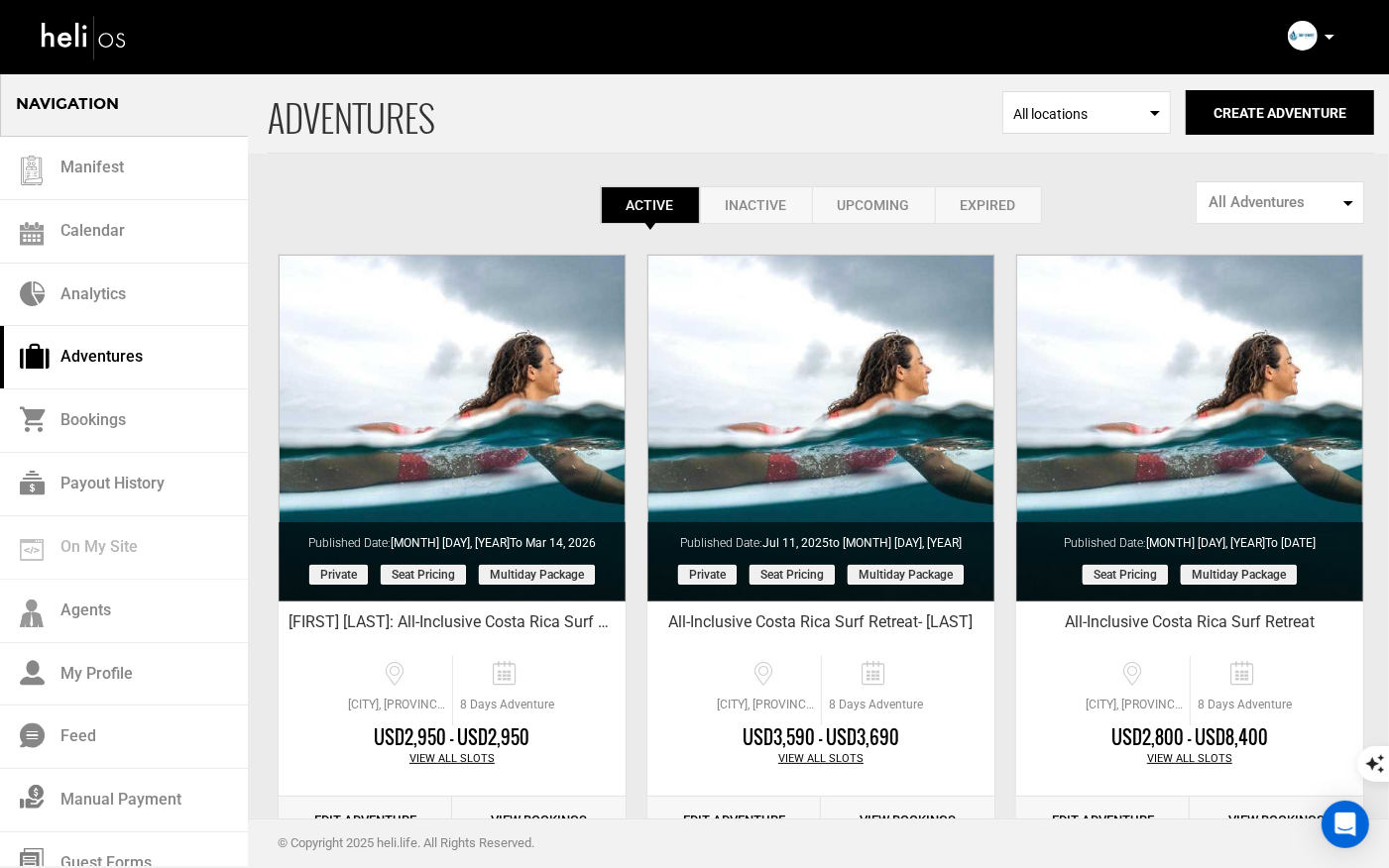 click on "Complete Your Profile Account Settings Change Password Logout" at bounding box center [1314, 36] 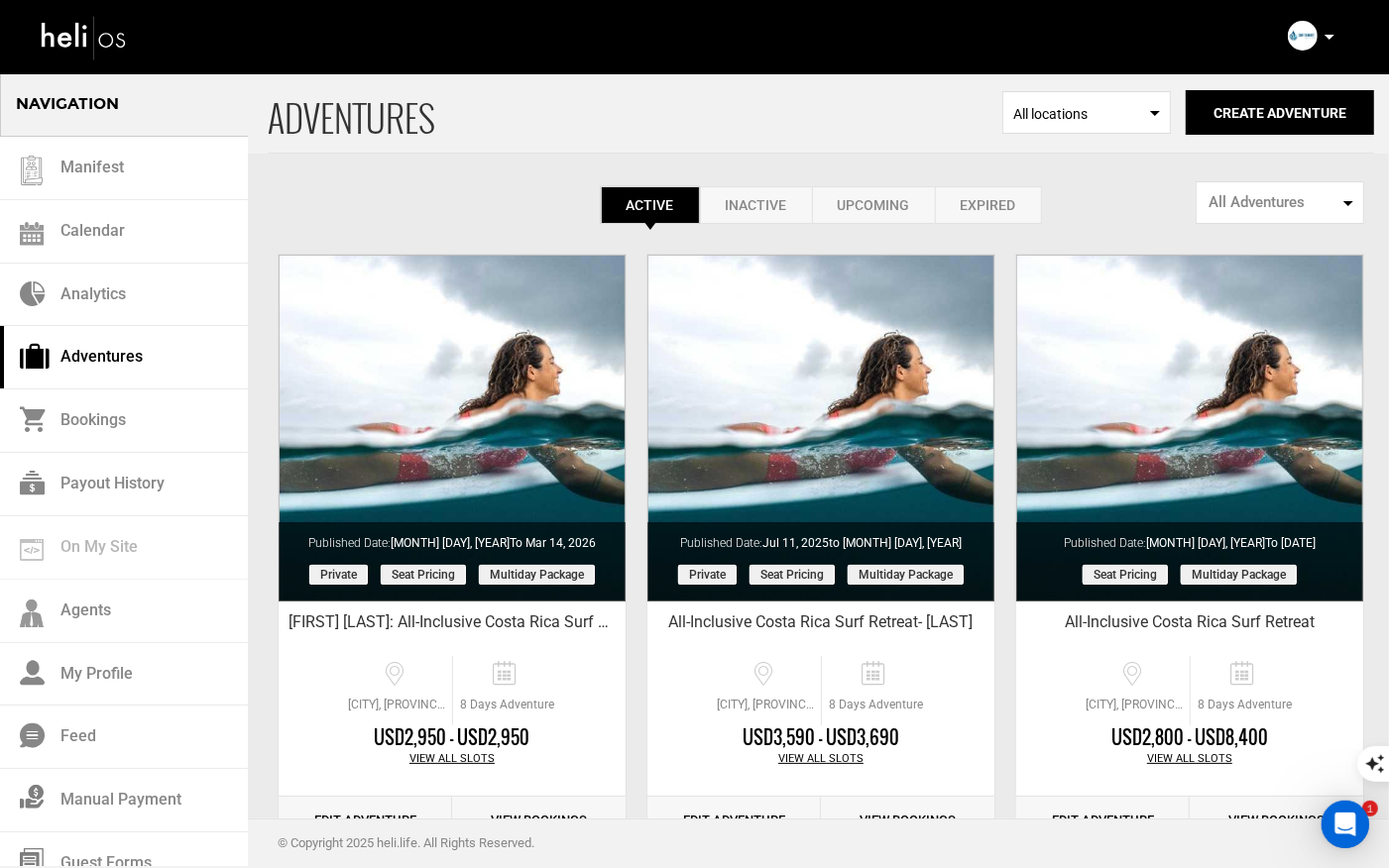 scroll, scrollTop: 0, scrollLeft: 0, axis: both 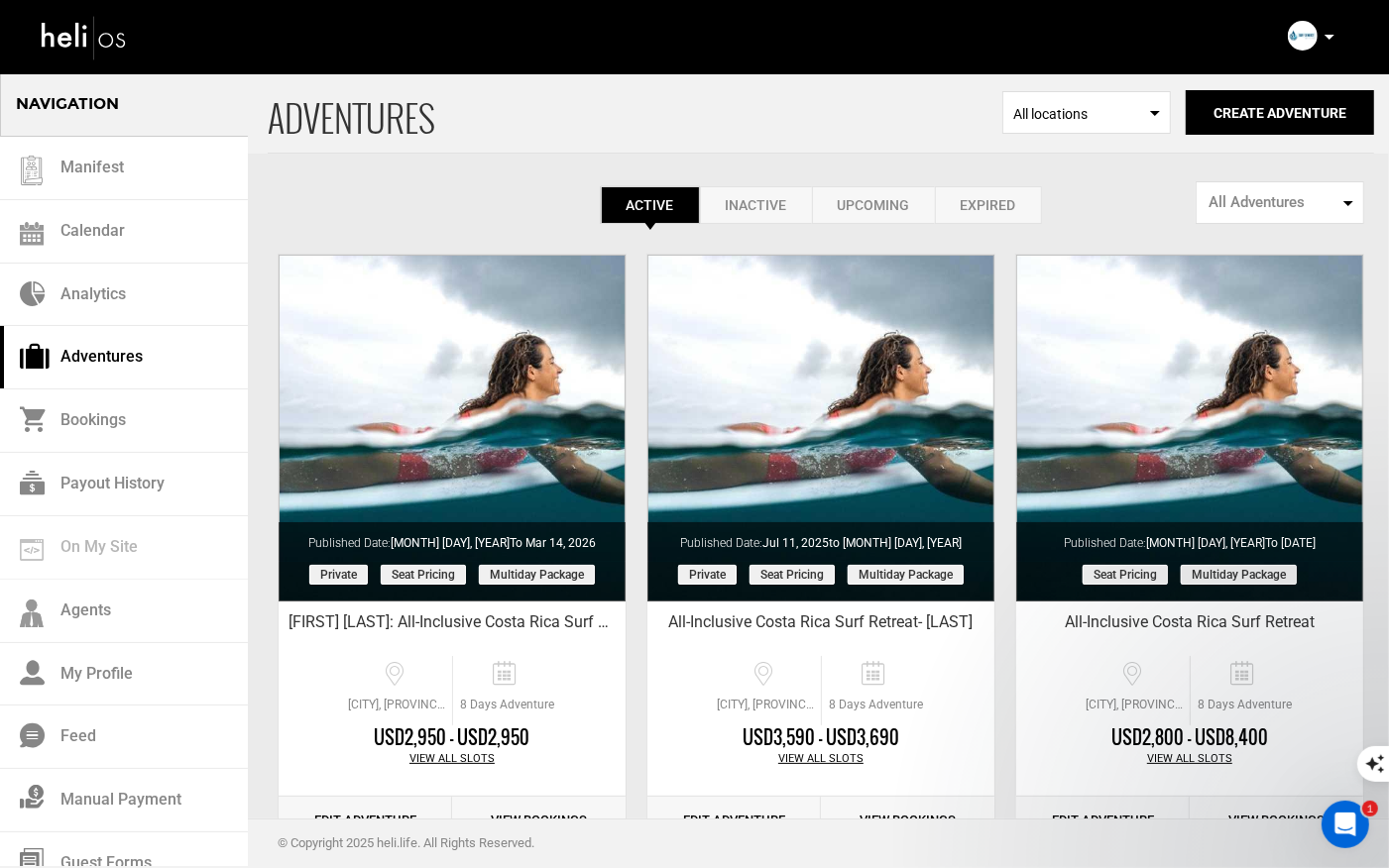 click at bounding box center (1330, 37) 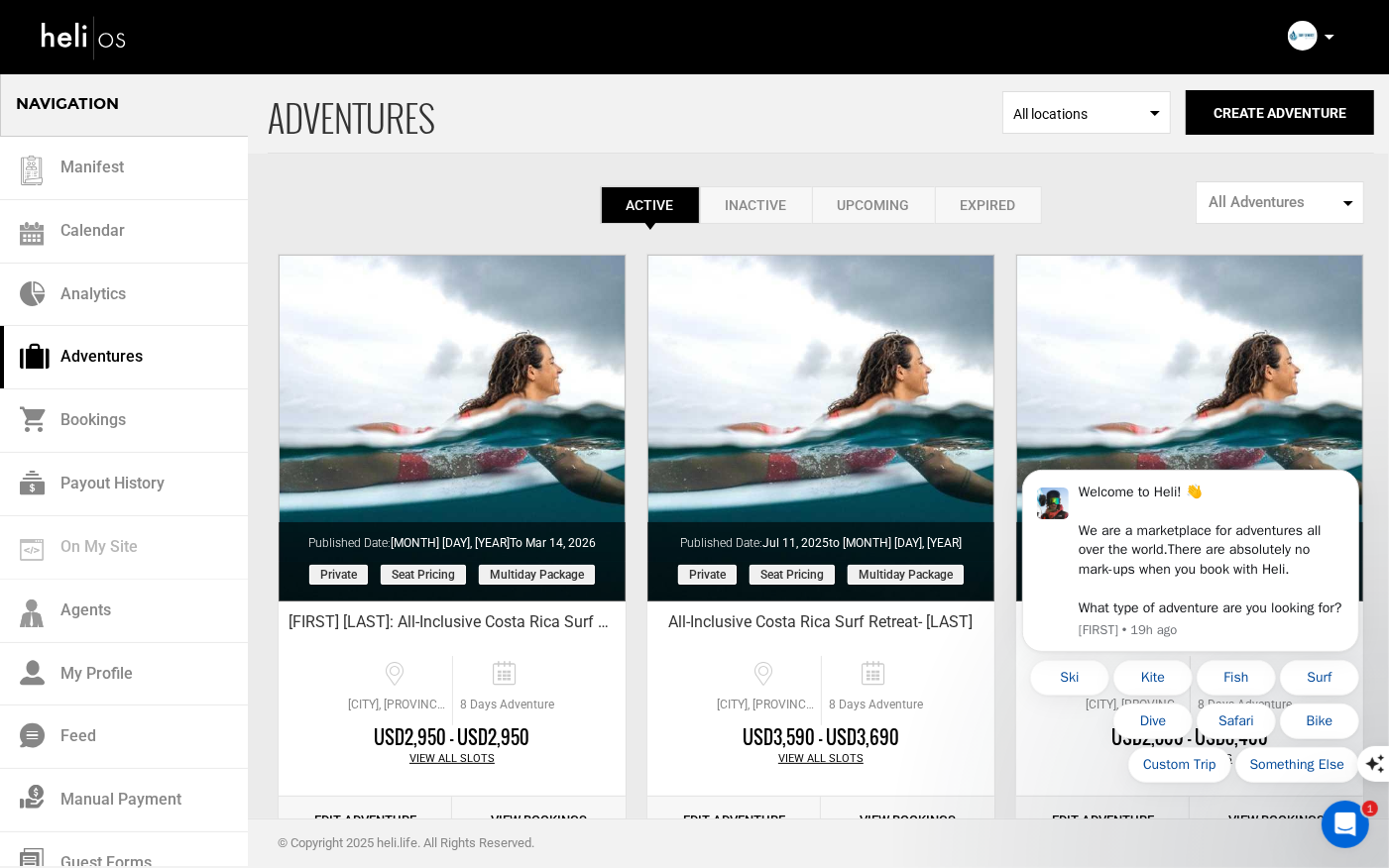 scroll, scrollTop: 0, scrollLeft: 0, axis: both 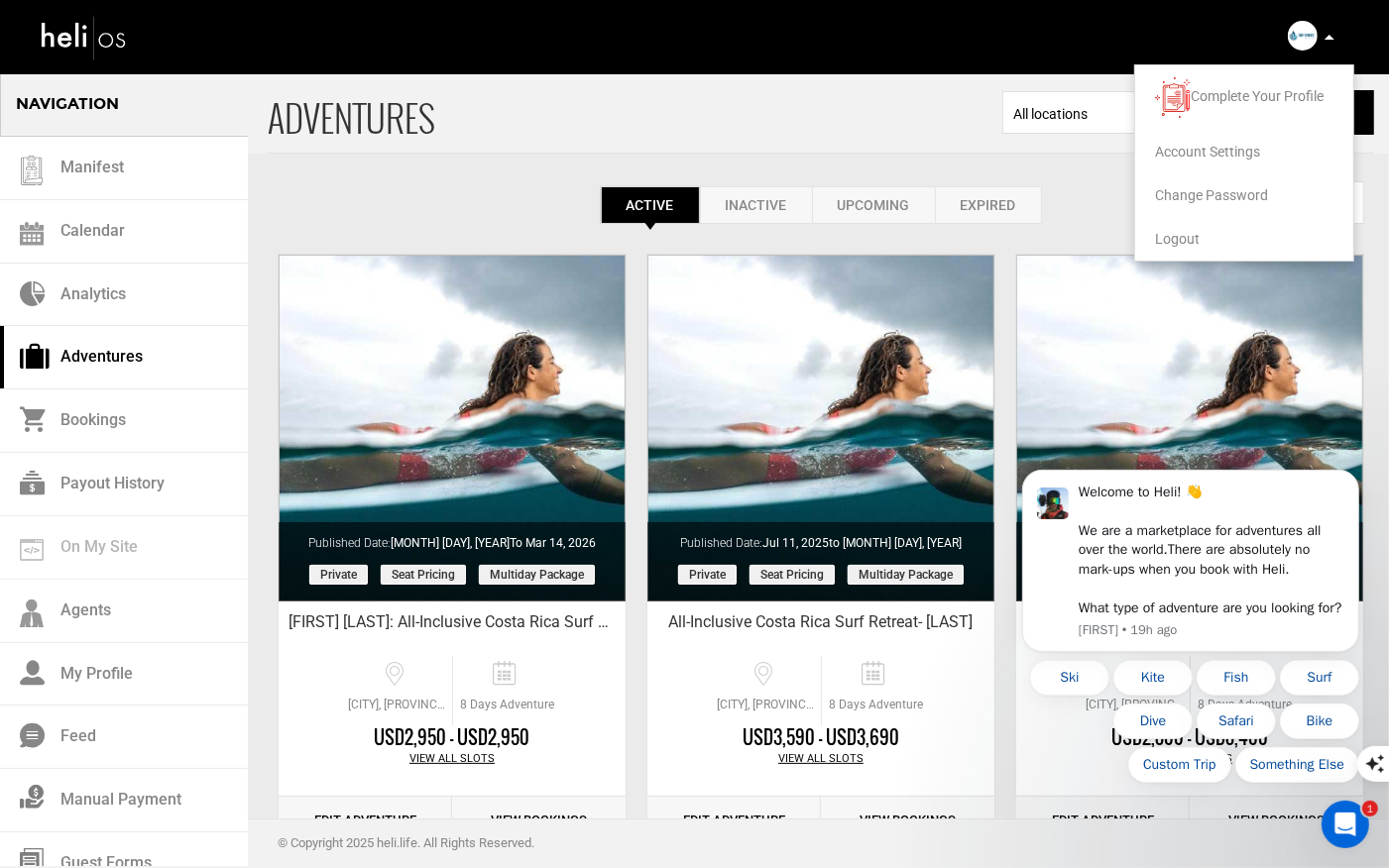 click on "Logout" at bounding box center [1177, 239] 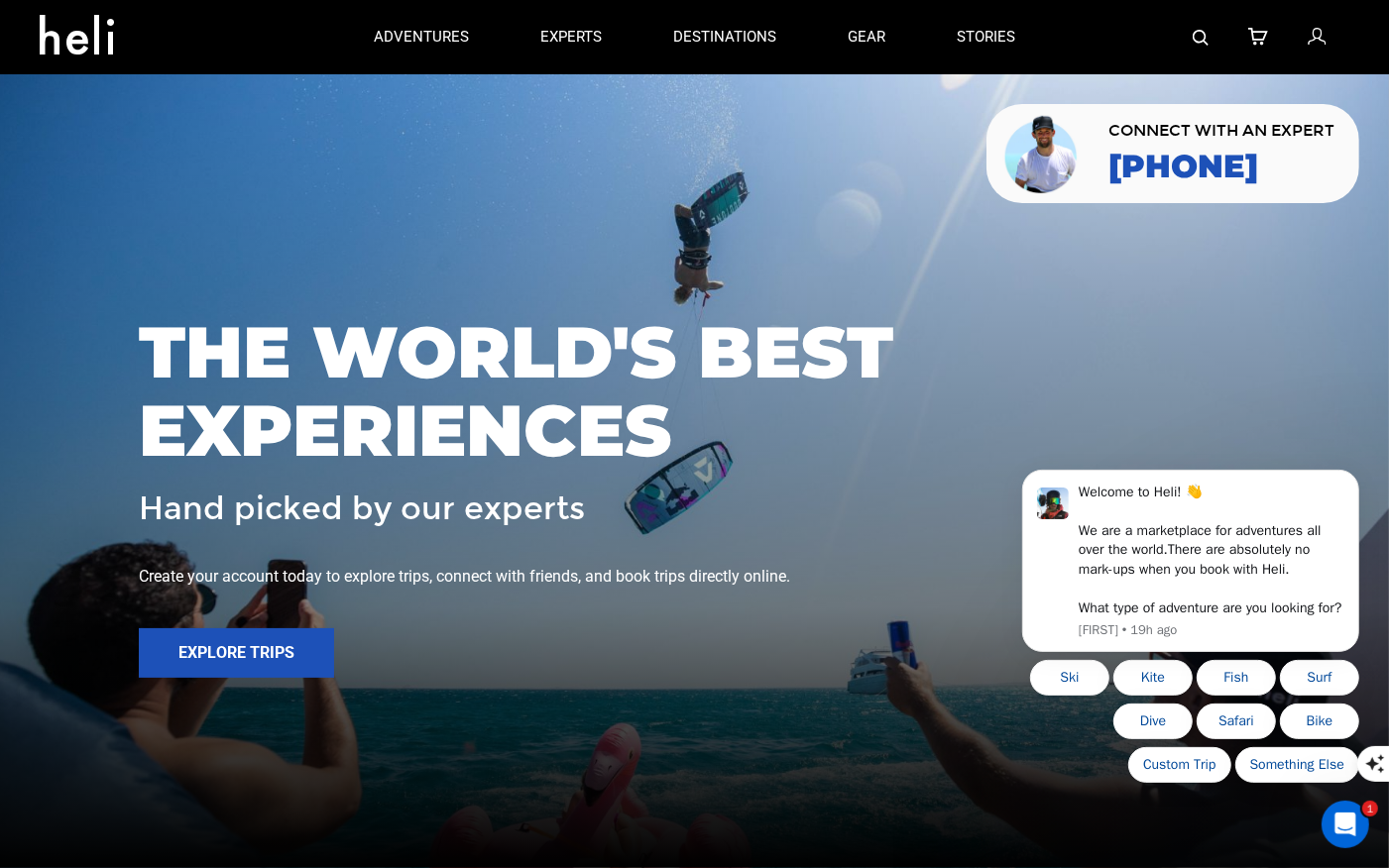 click at bounding box center [1200, 37] 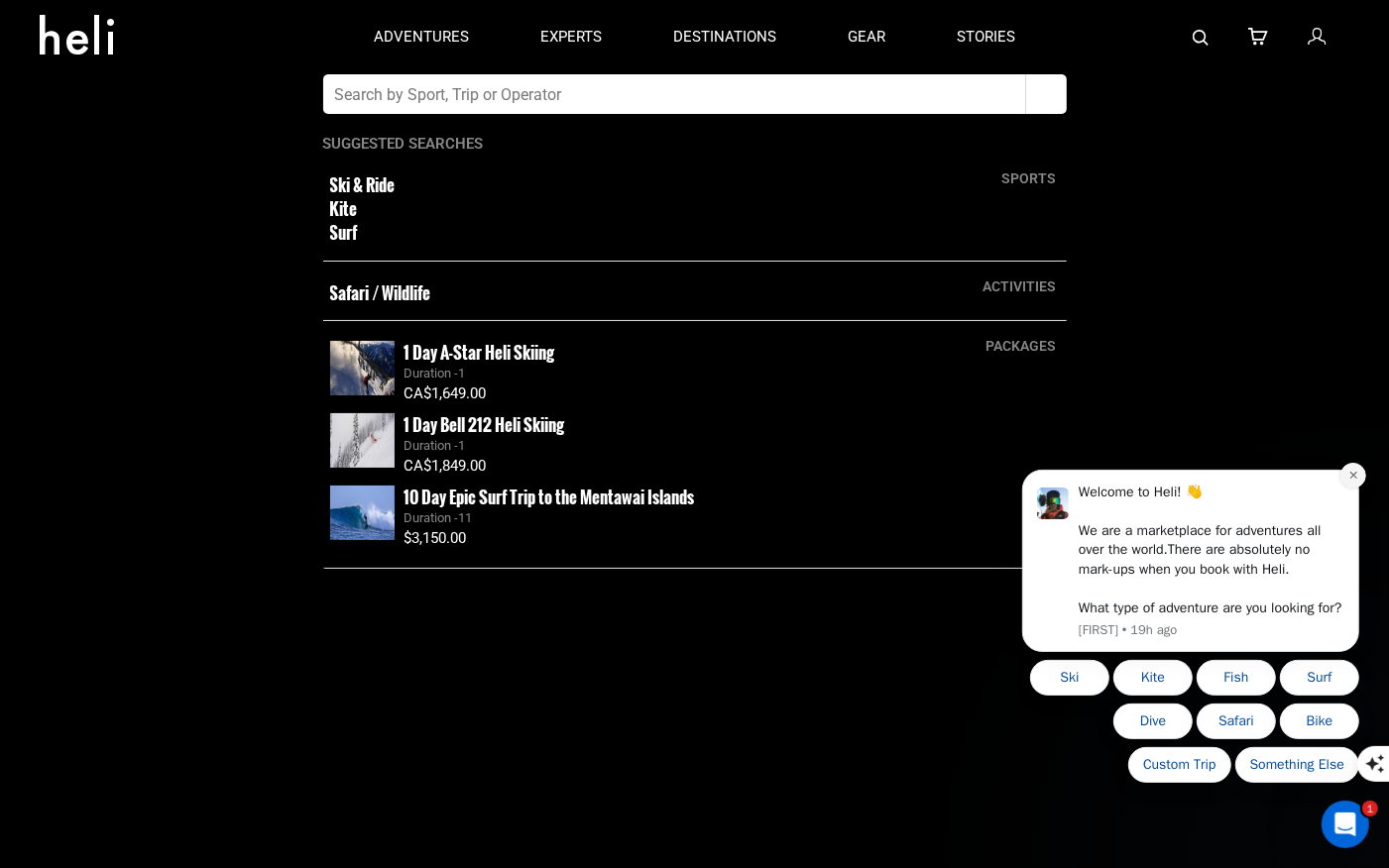click at bounding box center (1352, 475) 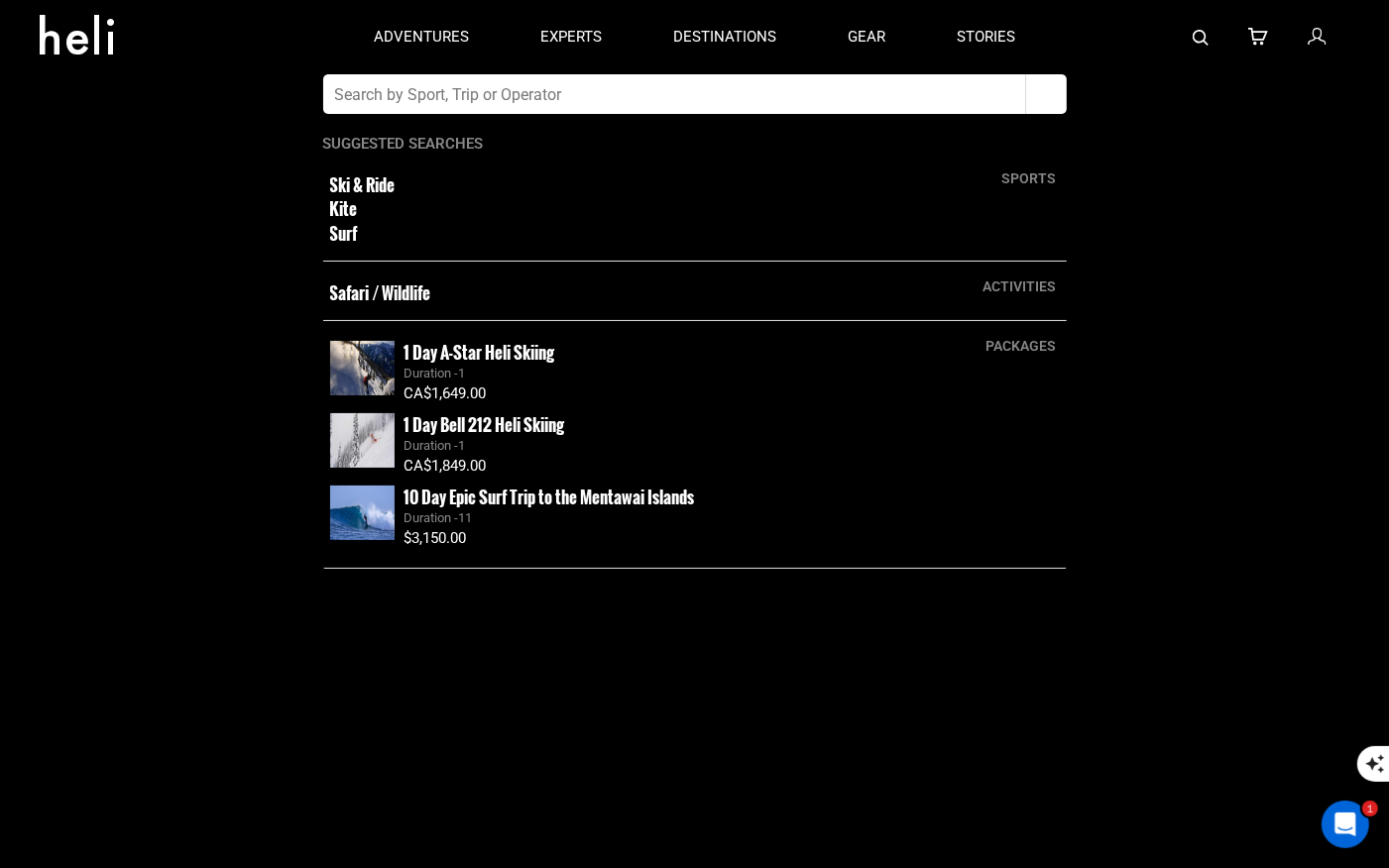 click at bounding box center [674, 94] 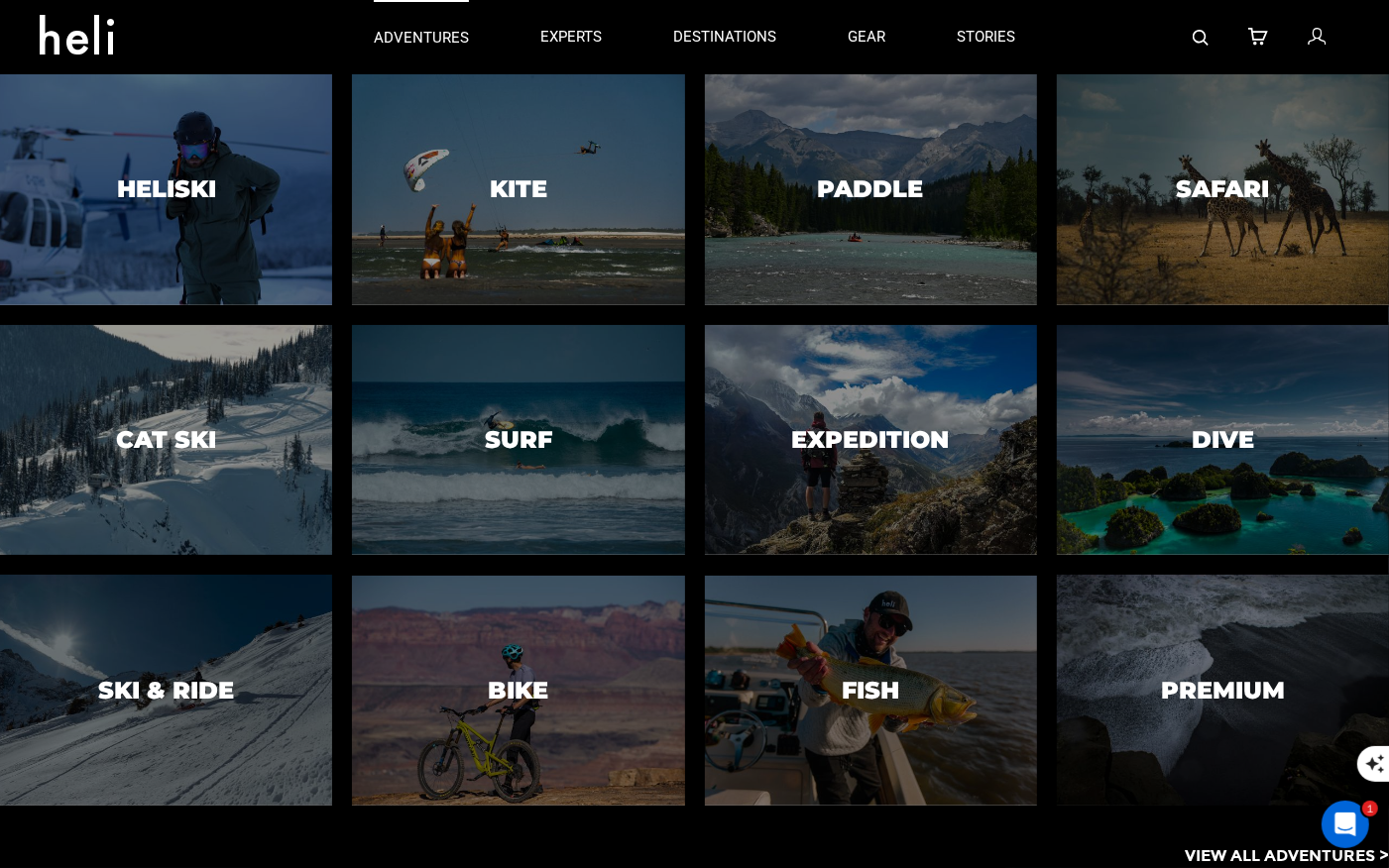 click on "adventures" at bounding box center (421, 38) 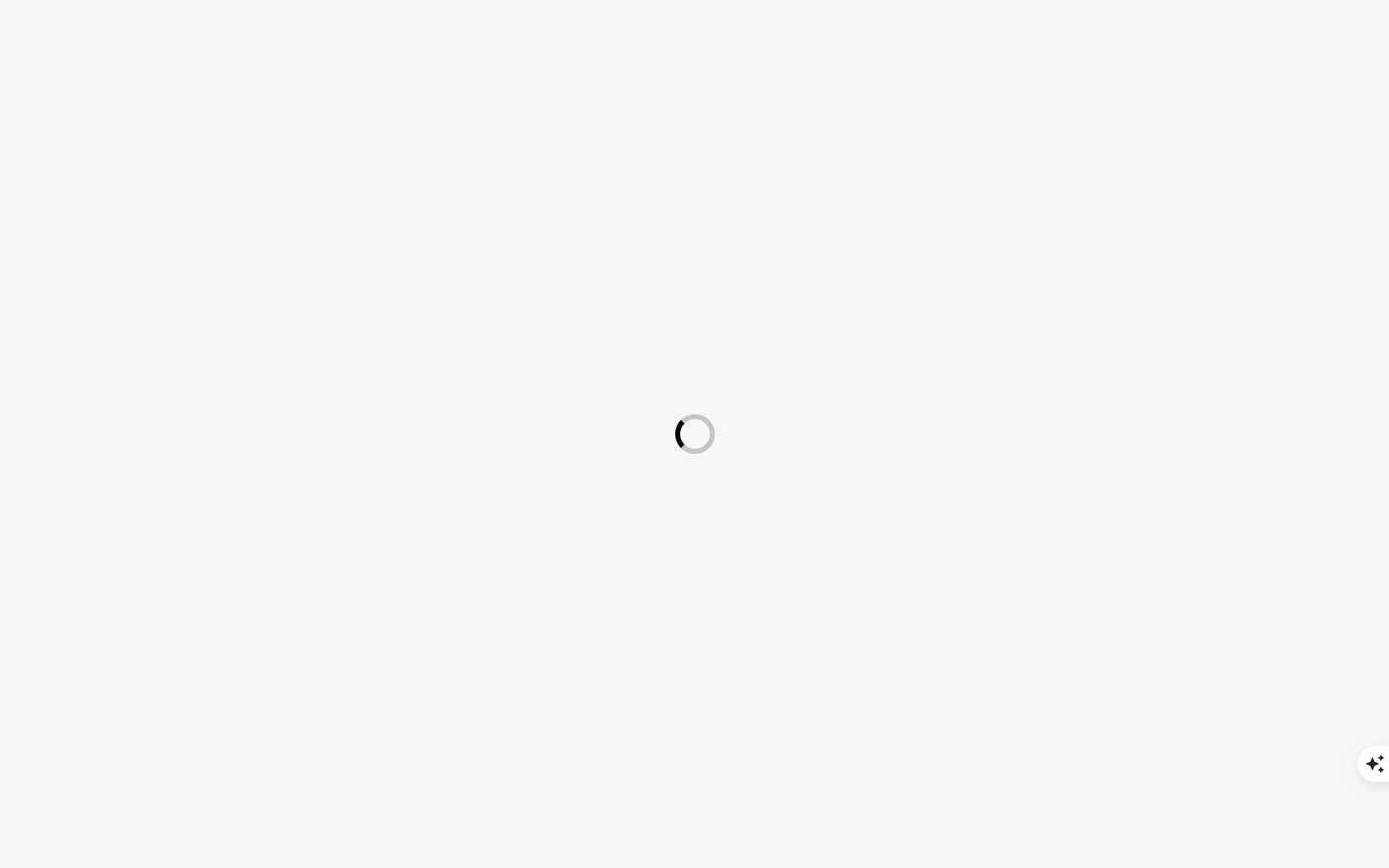 scroll, scrollTop: 0, scrollLeft: 0, axis: both 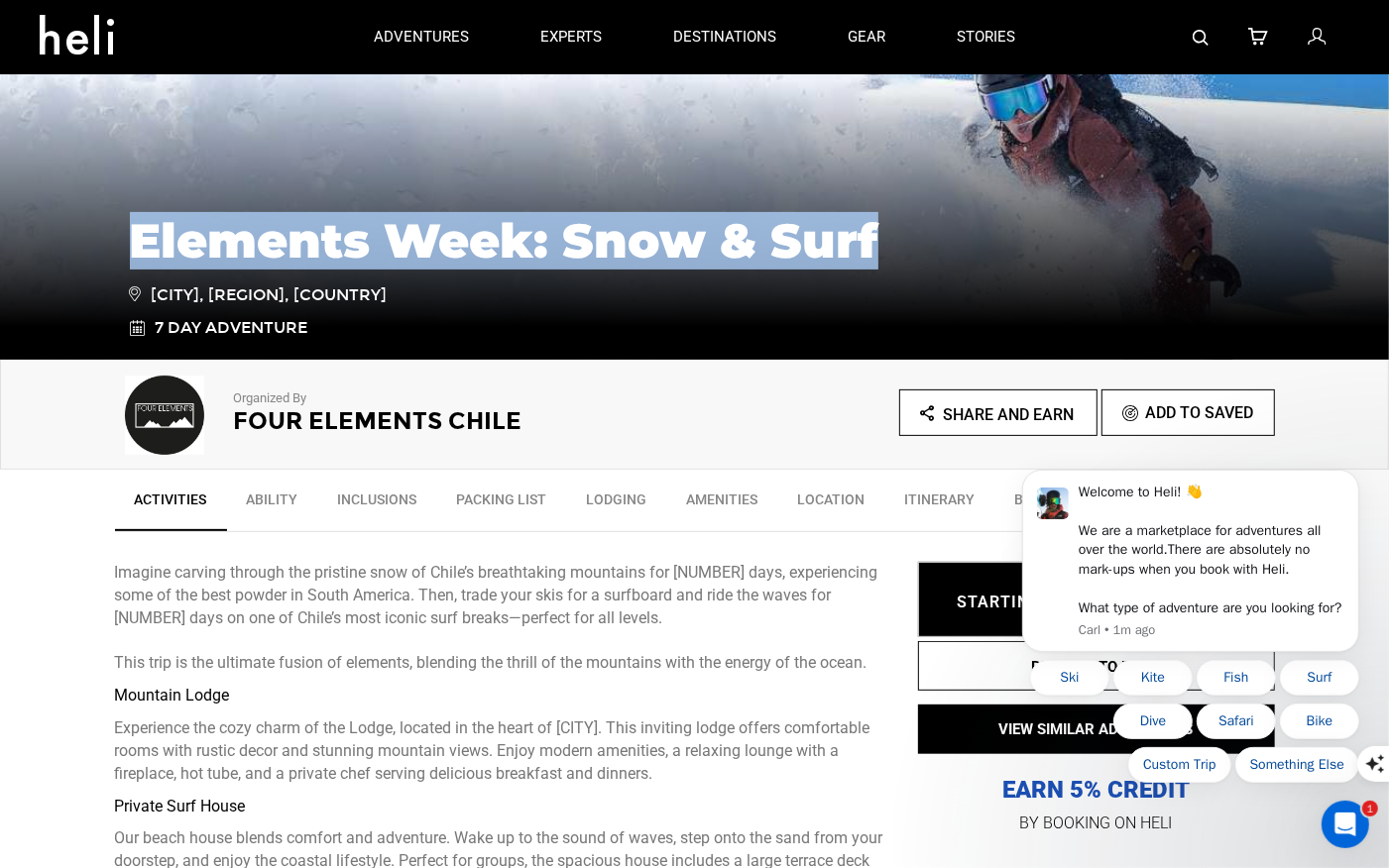 drag, startPoint x: 890, startPoint y: 211, endPoint x: 140, endPoint y: 223, distance: 750.096 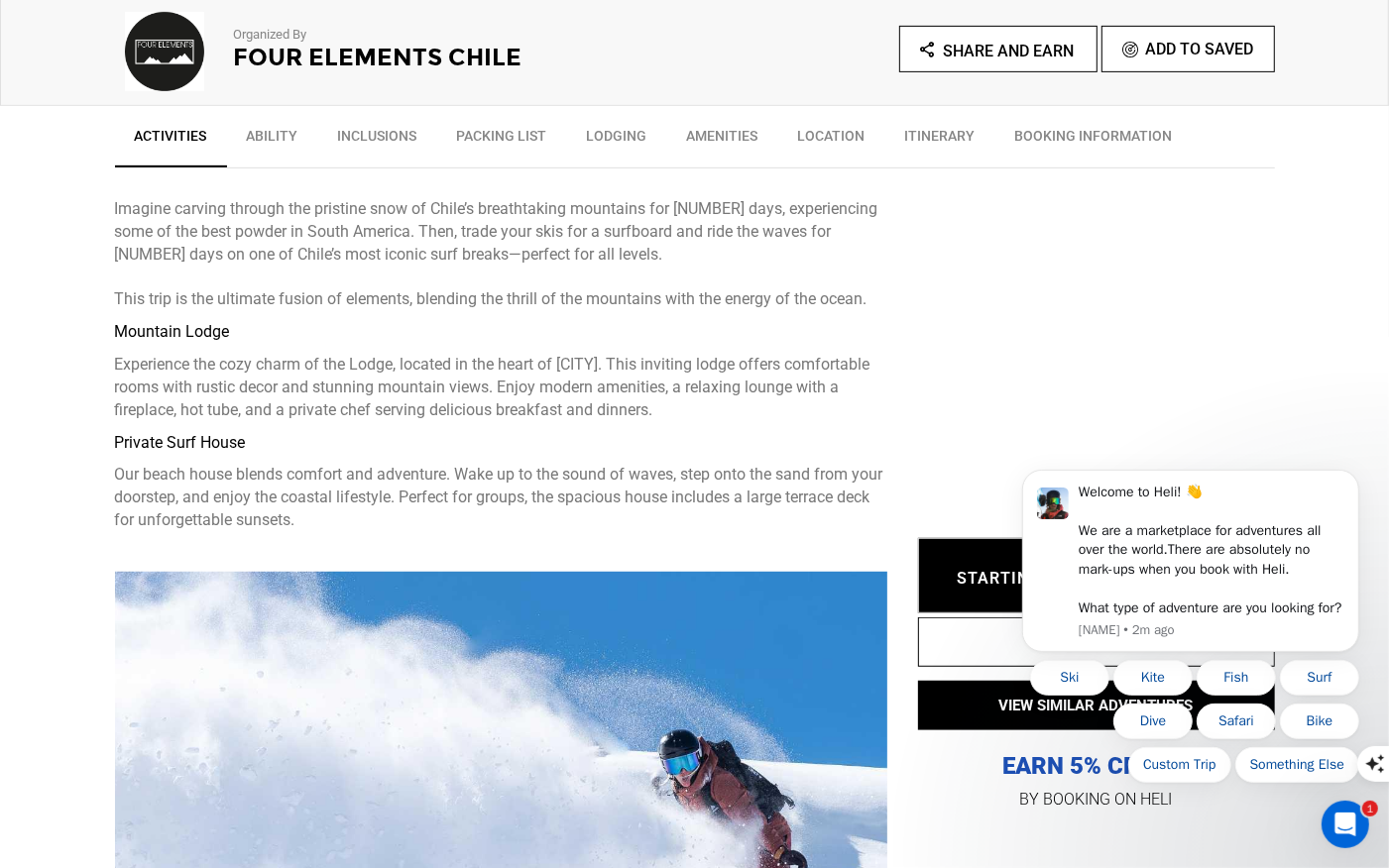 scroll, scrollTop: 675, scrollLeft: 0, axis: vertical 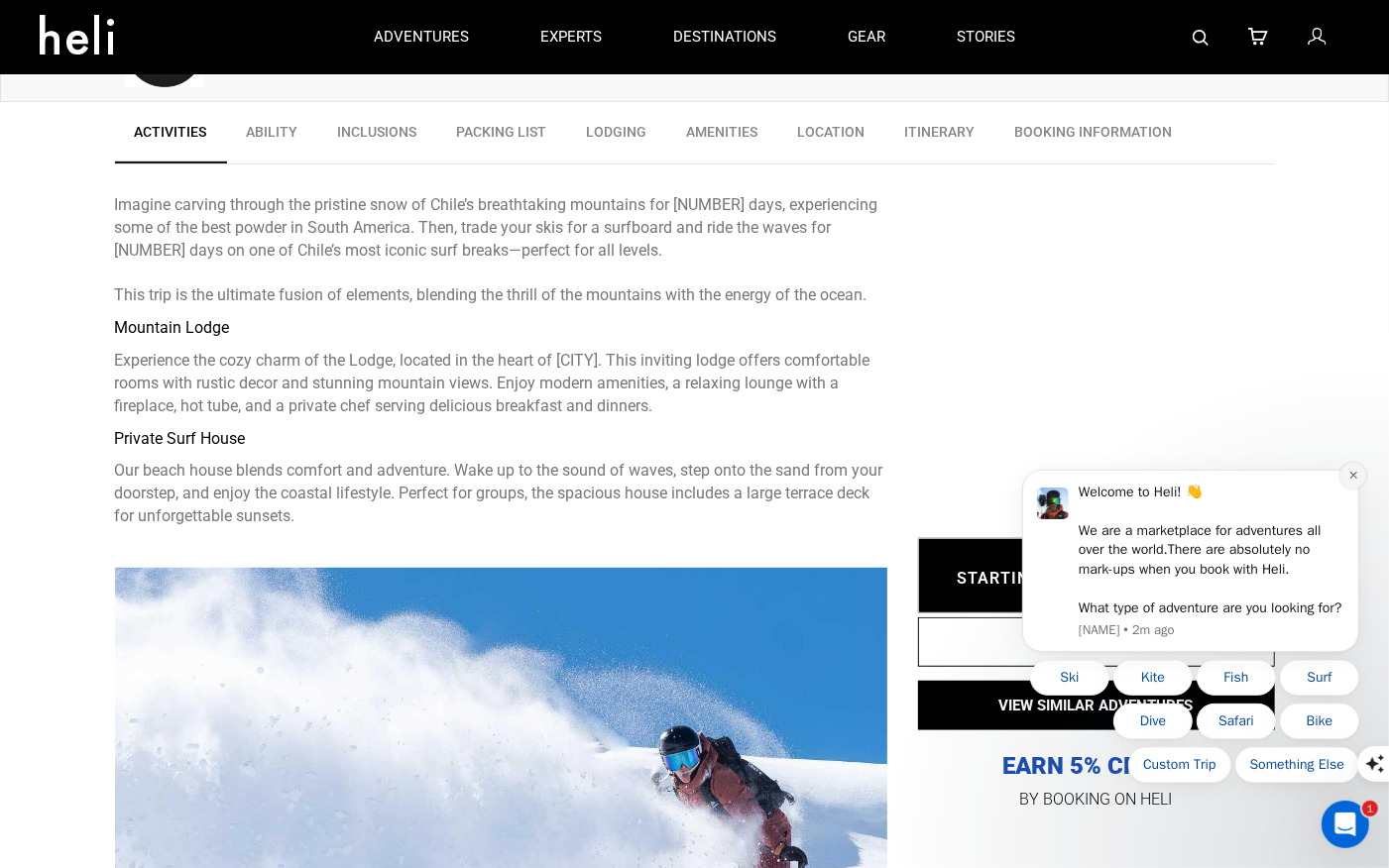 click 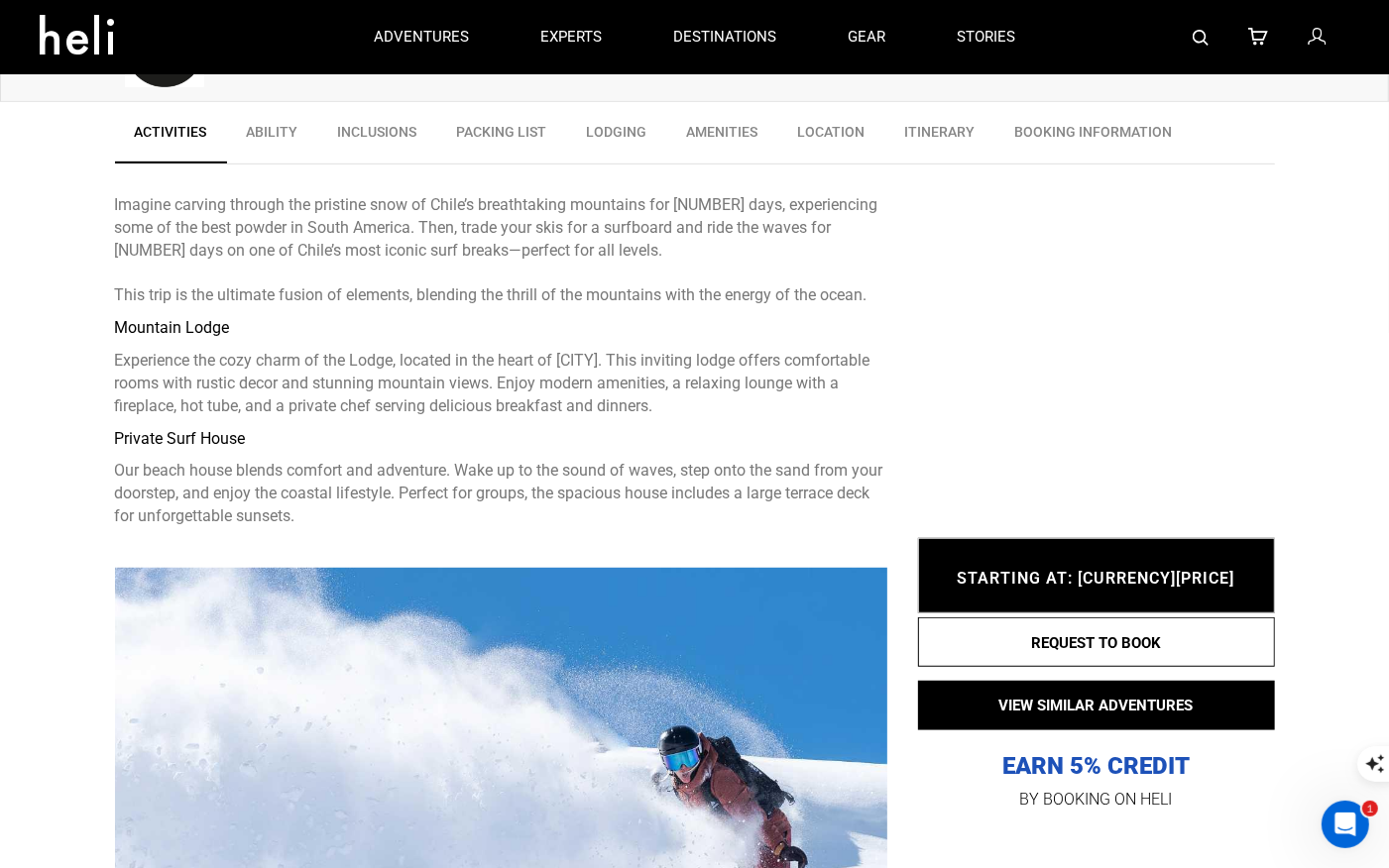 scroll, scrollTop: 0, scrollLeft: 0, axis: both 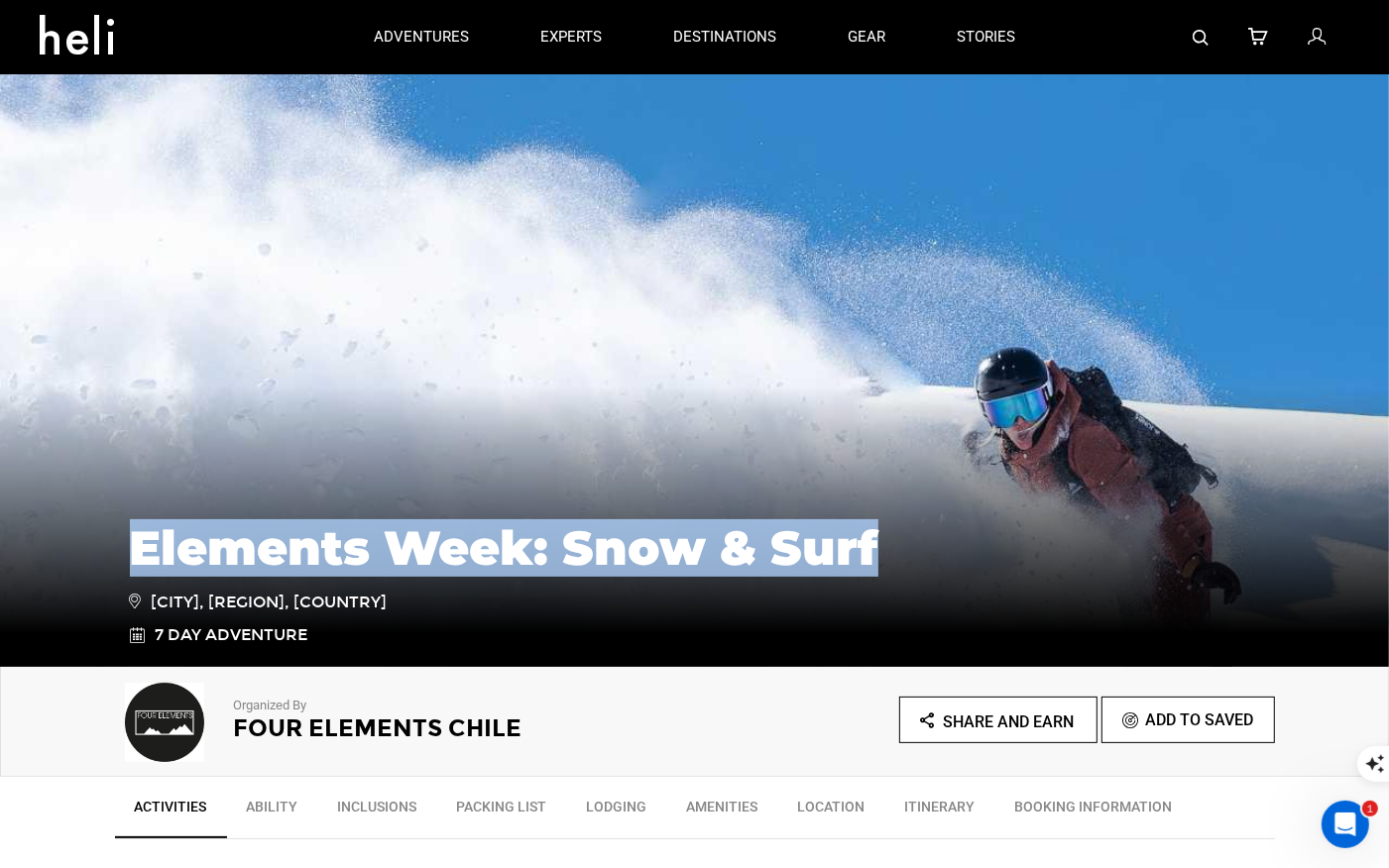 click at bounding box center (1201, 38) 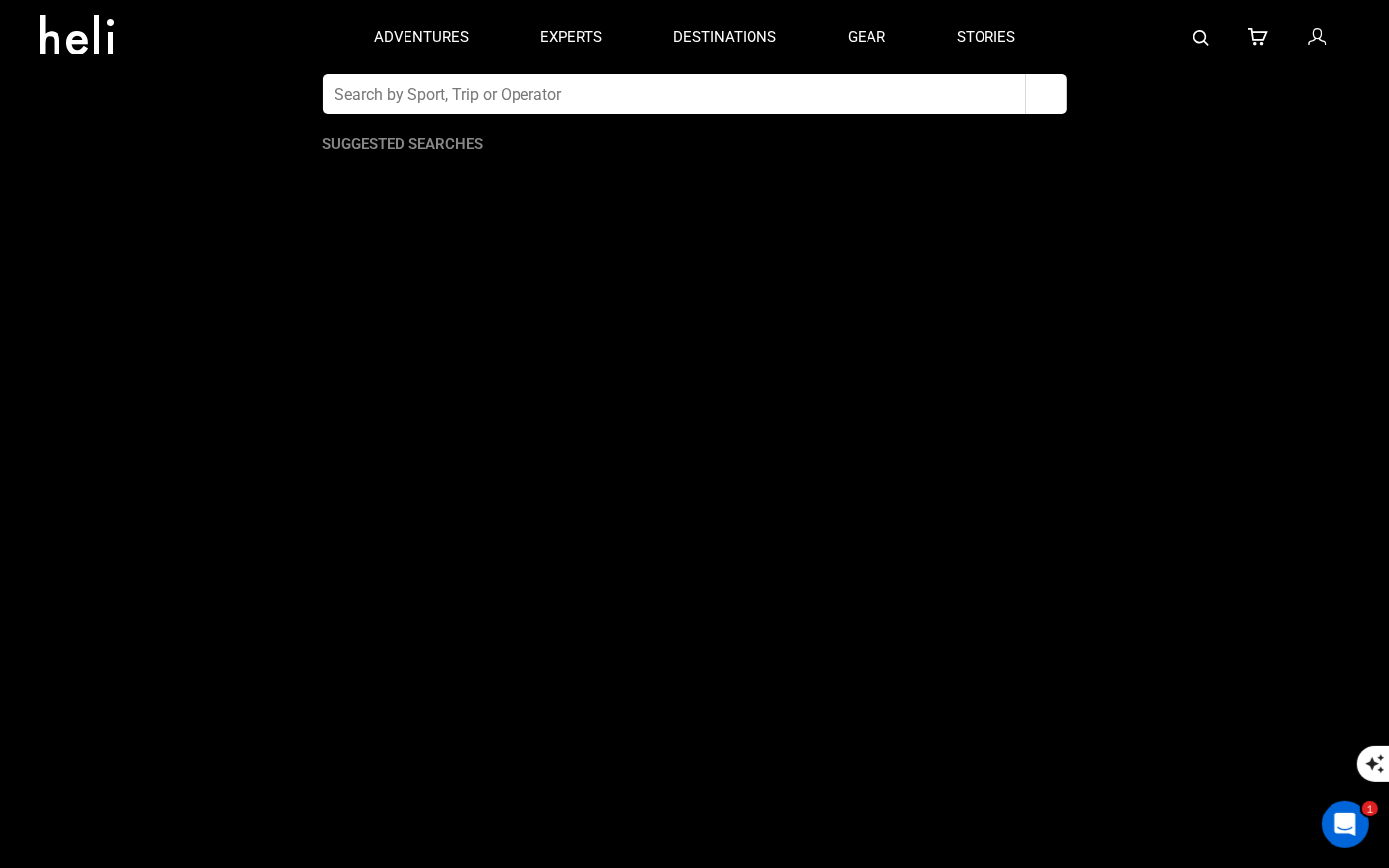 click at bounding box center (674, 94) 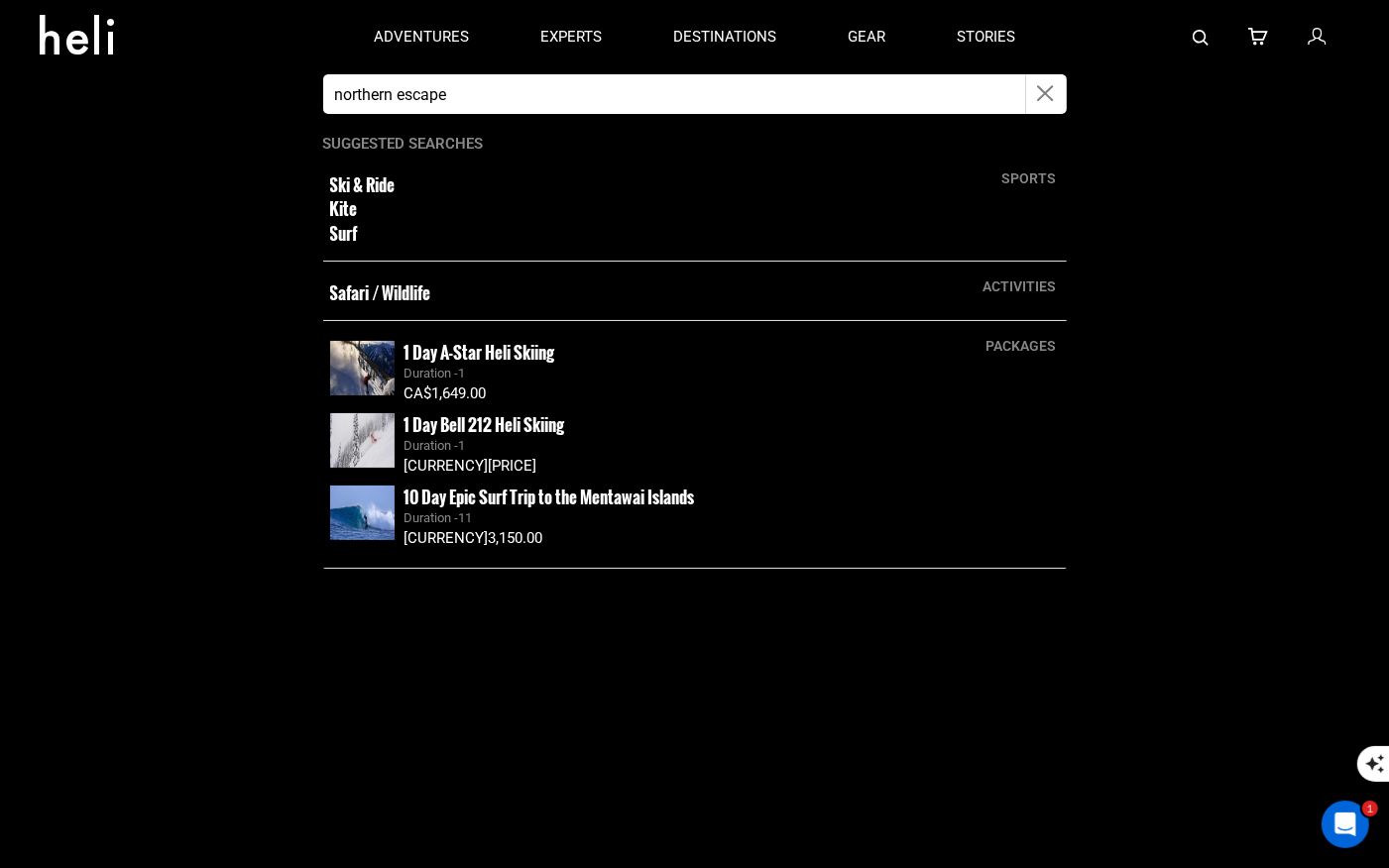 type on "Northern Escape heli" 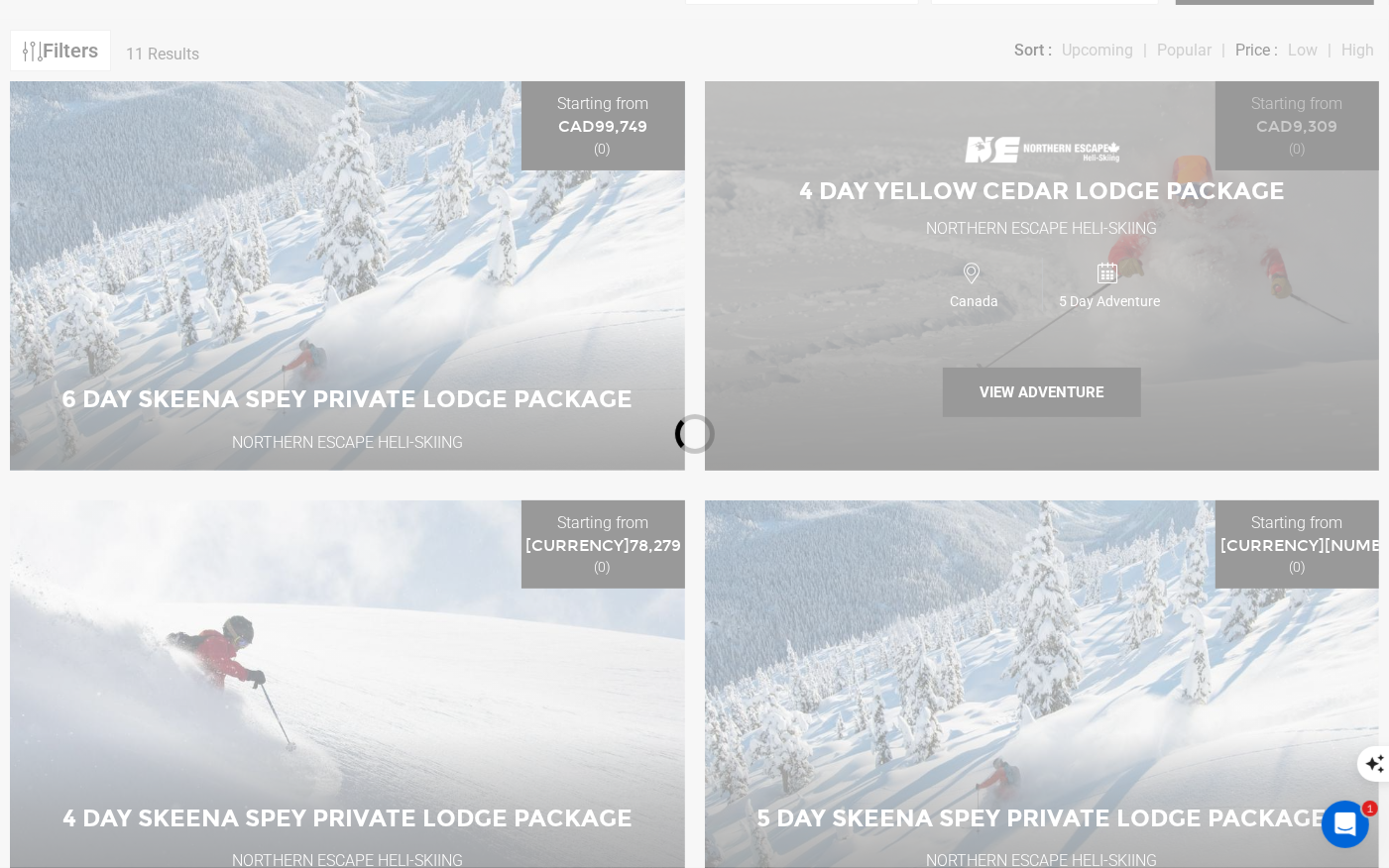 scroll, scrollTop: 355, scrollLeft: 0, axis: vertical 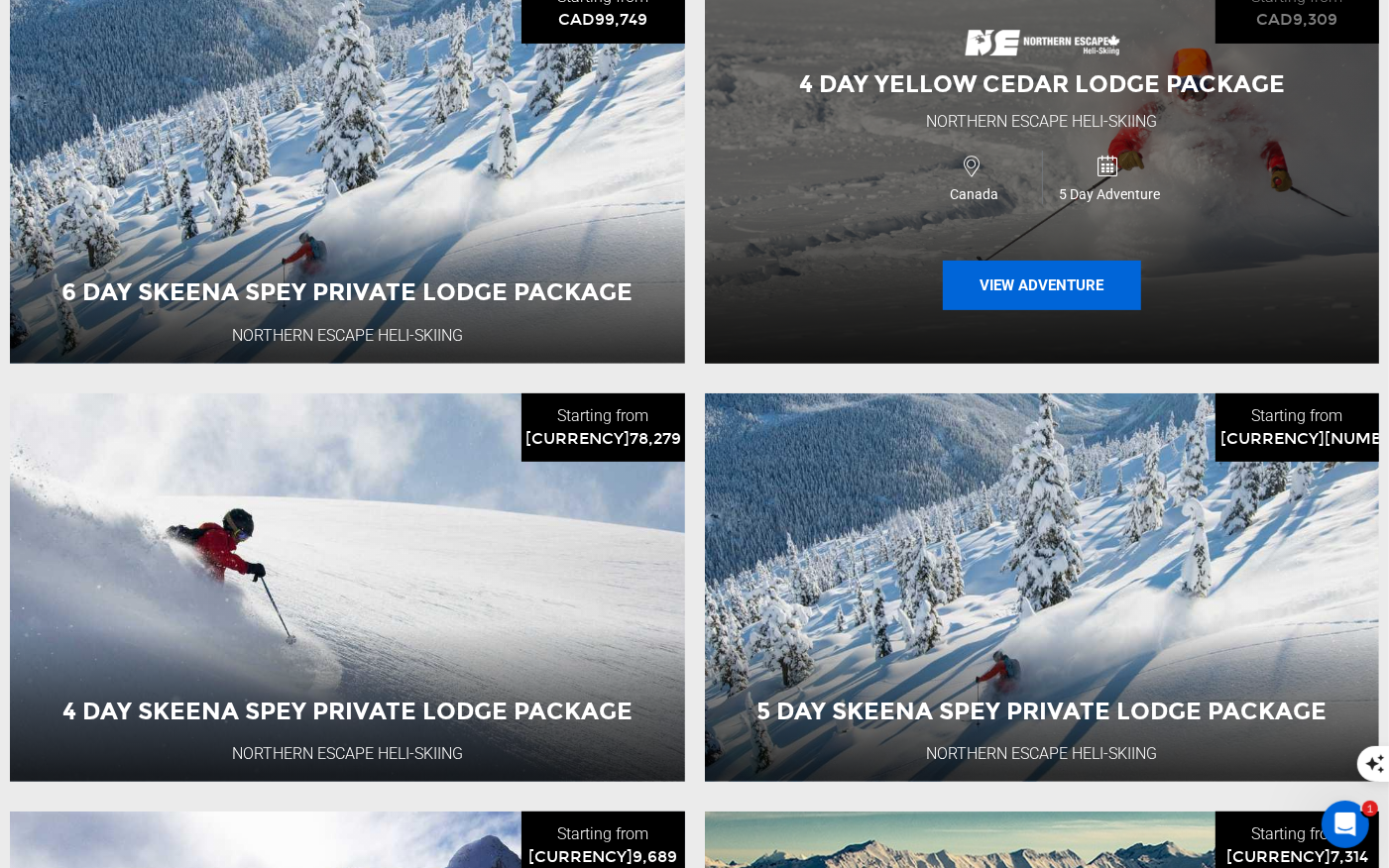 click on "View Adventure" at bounding box center [1042, 285] 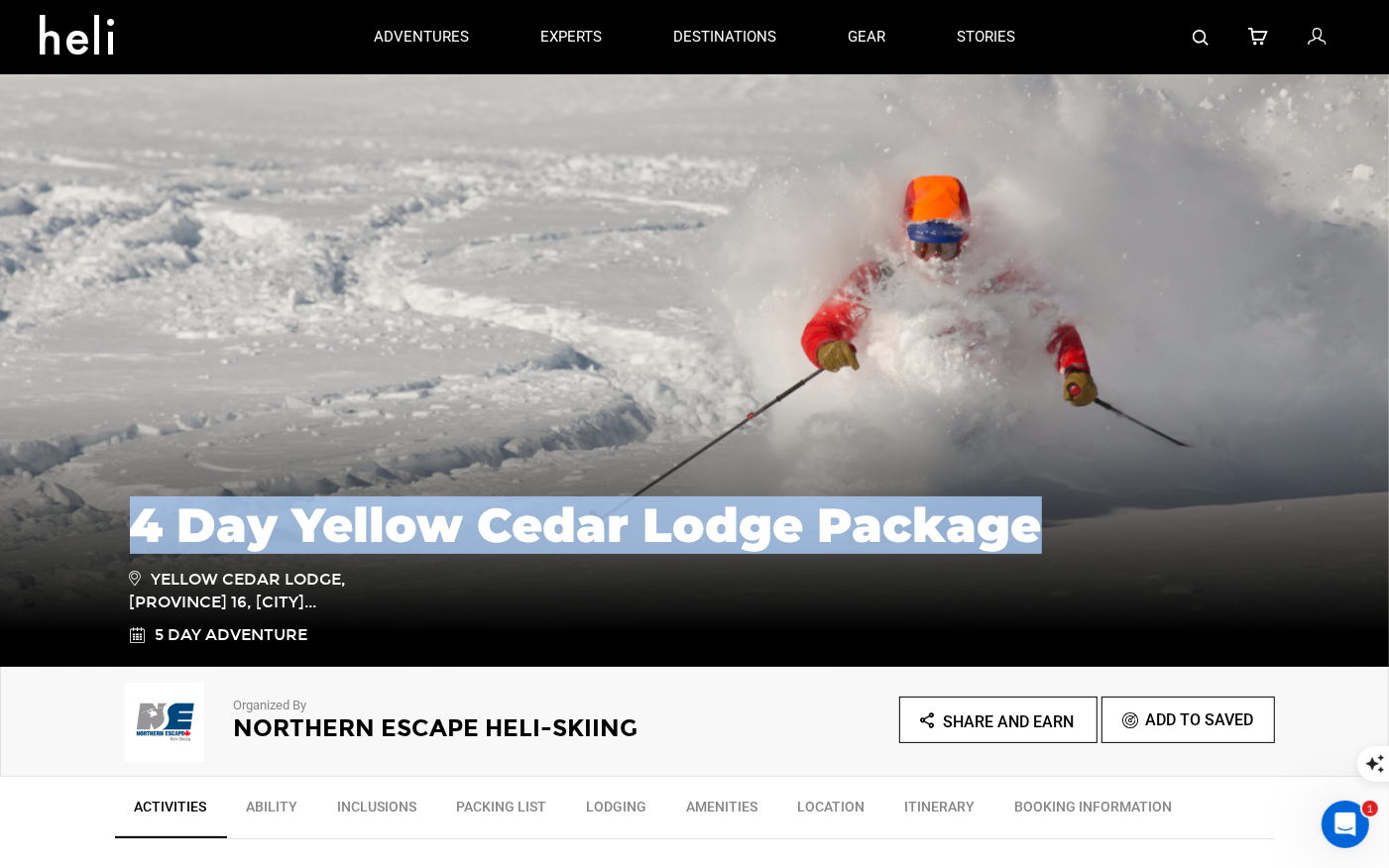 drag, startPoint x: 1044, startPoint y: 526, endPoint x: 127, endPoint y: 528, distance: 917.00218 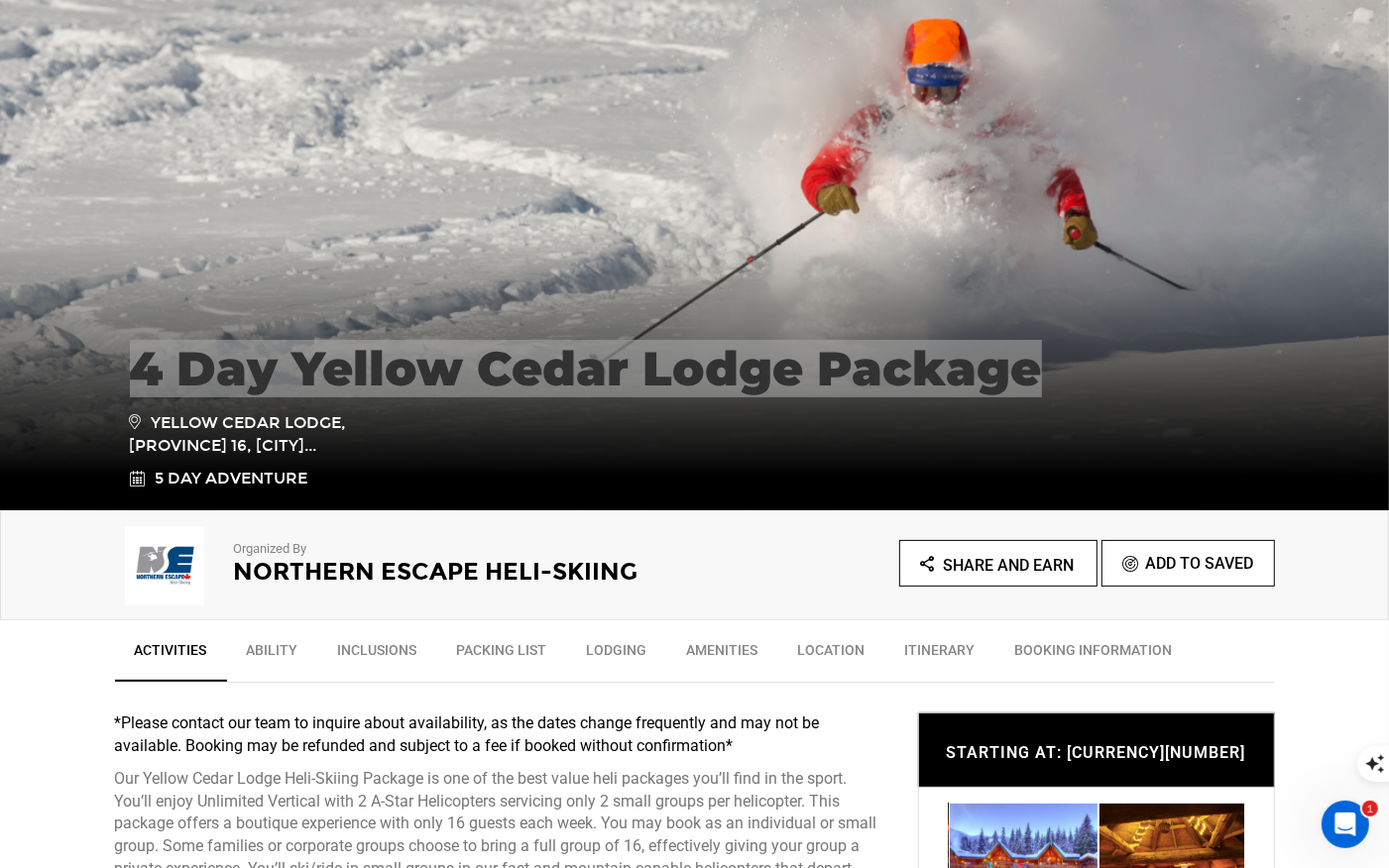 scroll, scrollTop: 121, scrollLeft: 0, axis: vertical 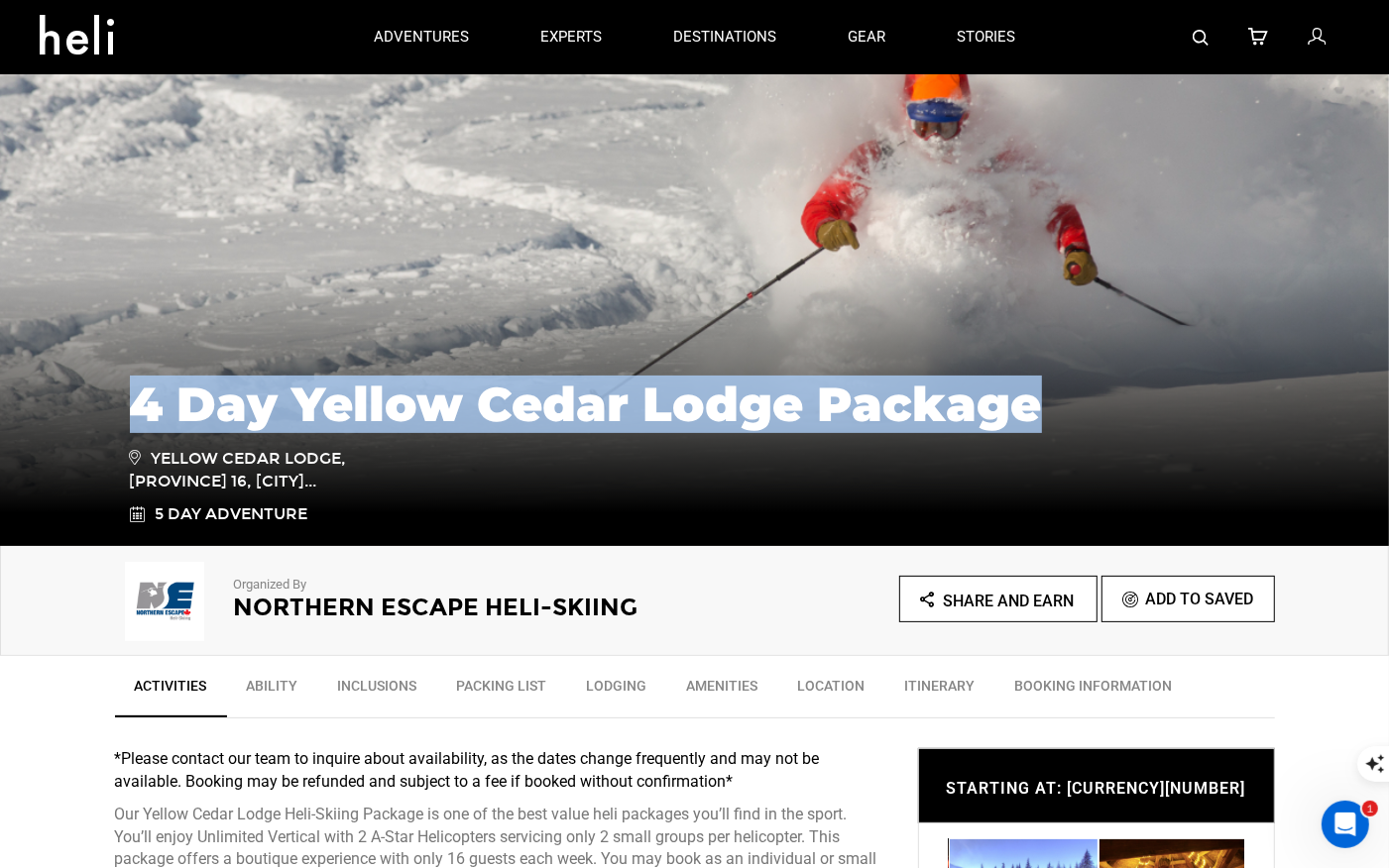 click on "Organized By
[COMPANY]
Share and Earn
Add To Saved" at bounding box center [694, 600] 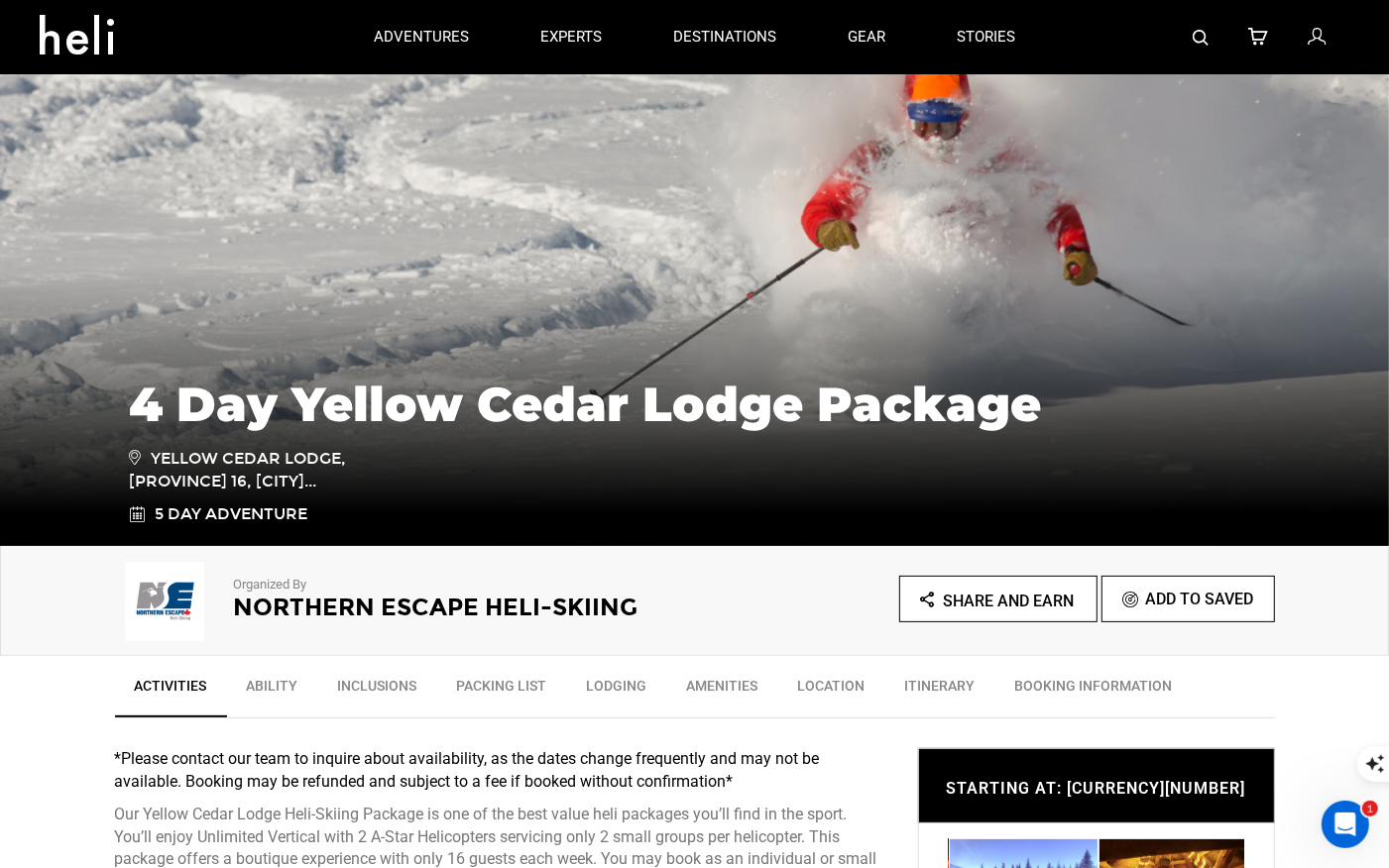 type on "Northern Escape heli" 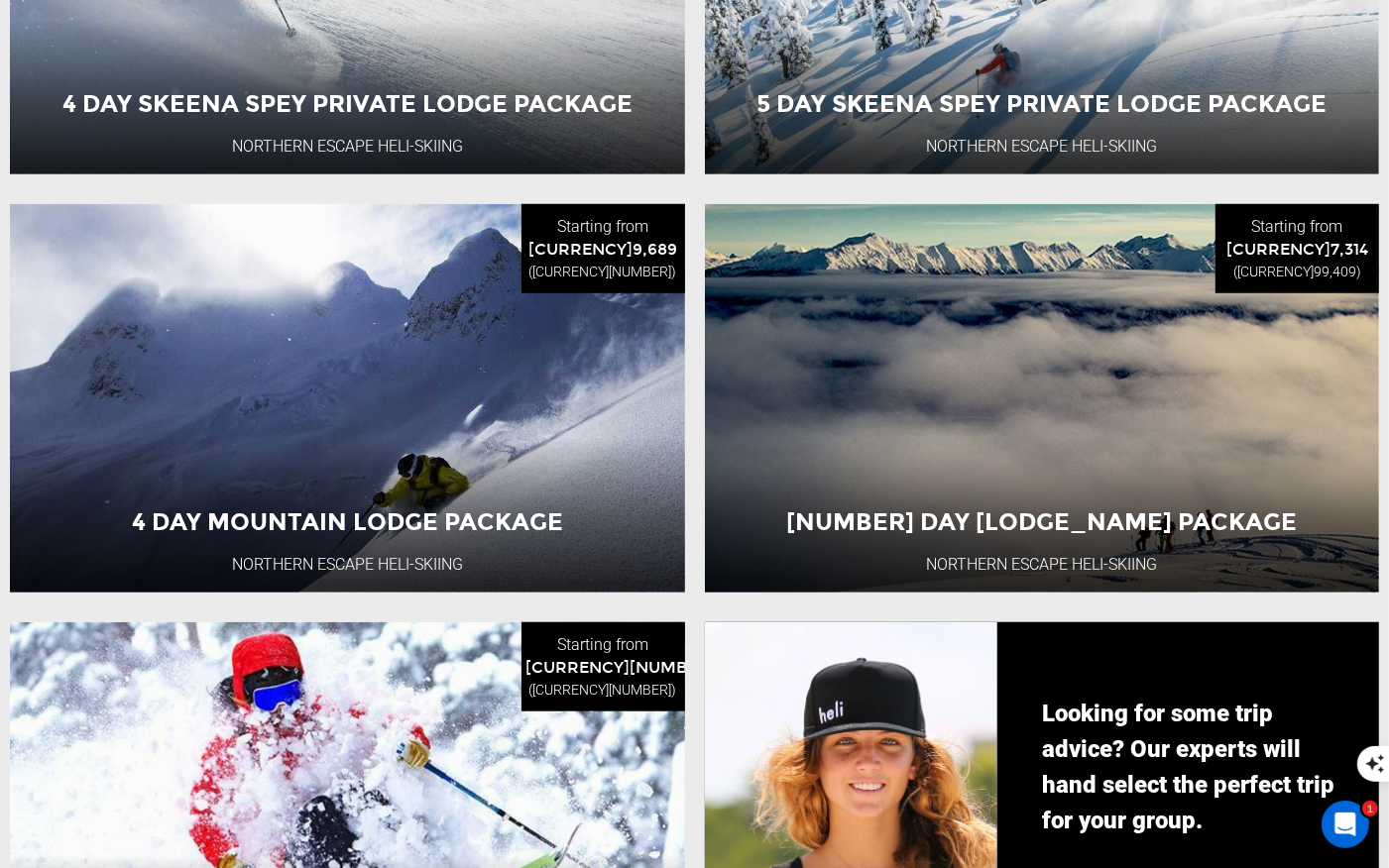 scroll, scrollTop: 987, scrollLeft: 0, axis: vertical 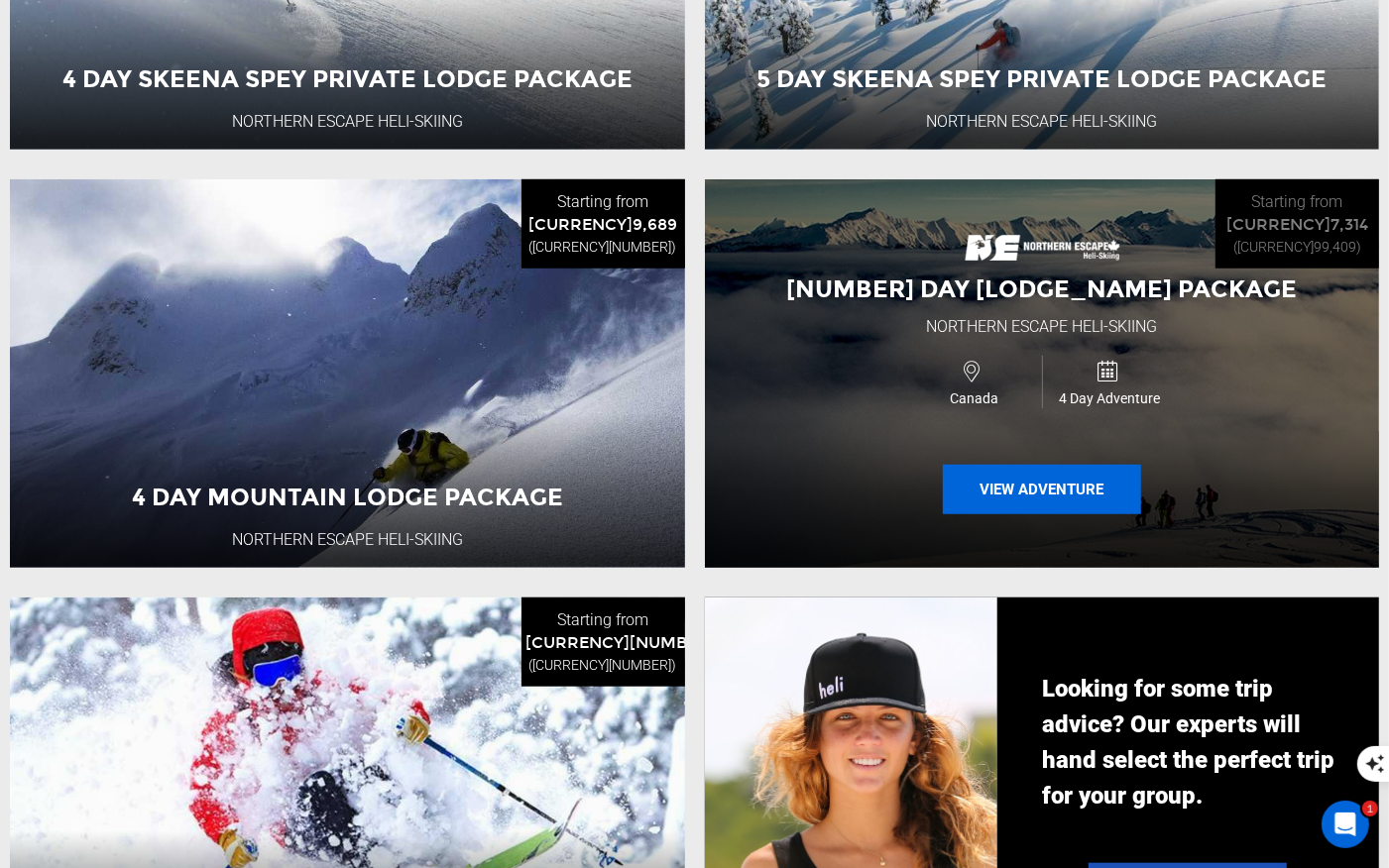 click on "View Adventure" at bounding box center [1042, 489] 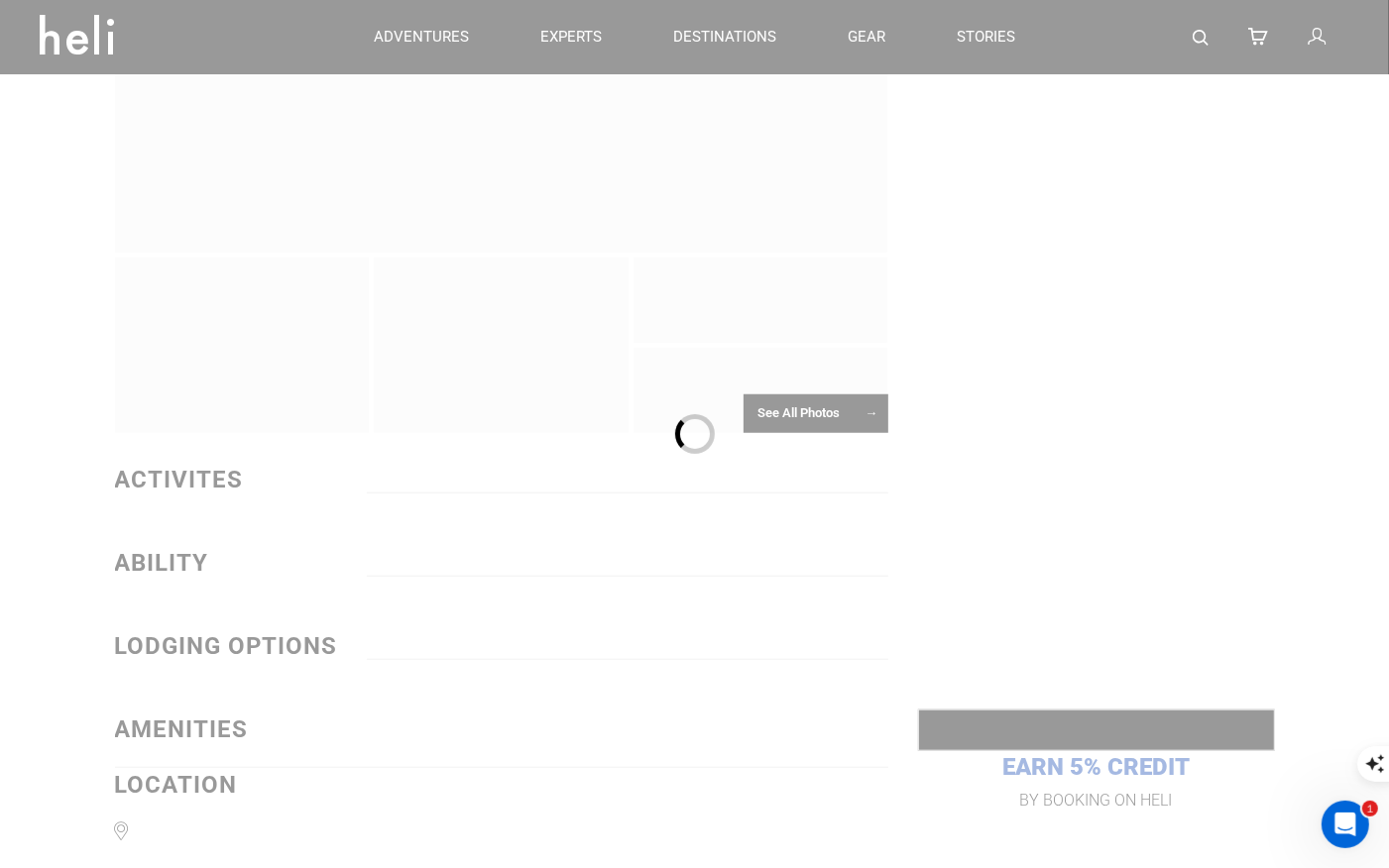 scroll, scrollTop: 0, scrollLeft: 0, axis: both 